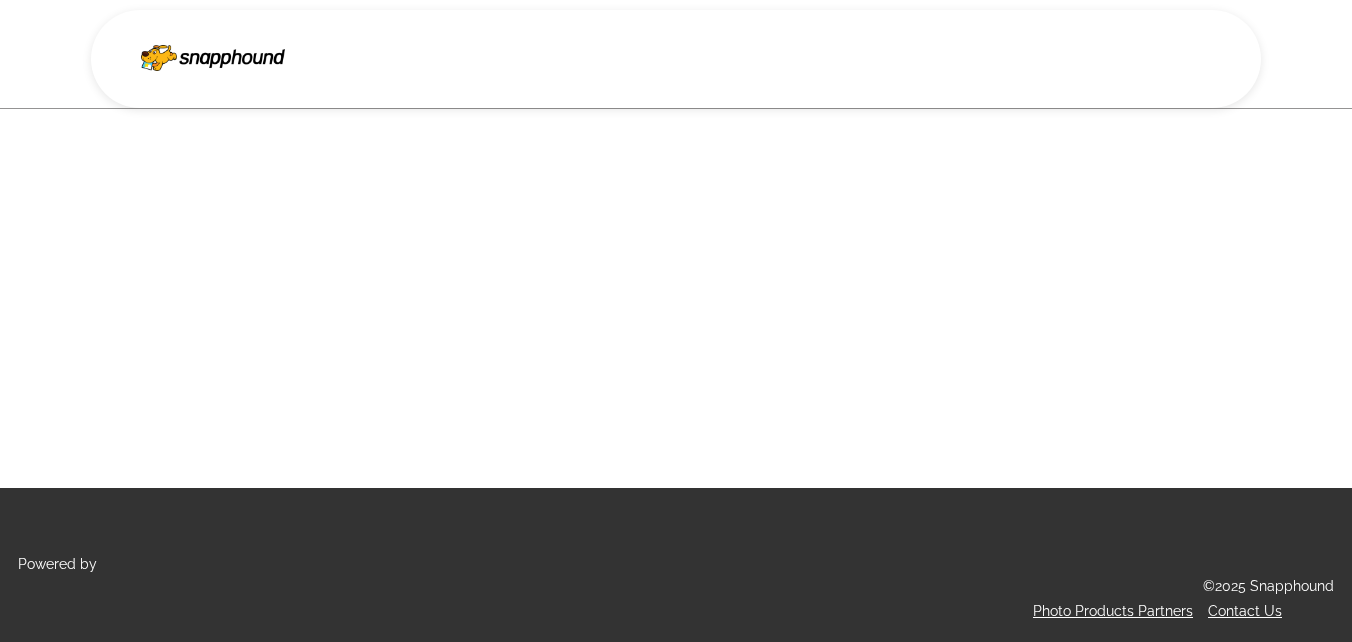 scroll, scrollTop: 0, scrollLeft: 0, axis: both 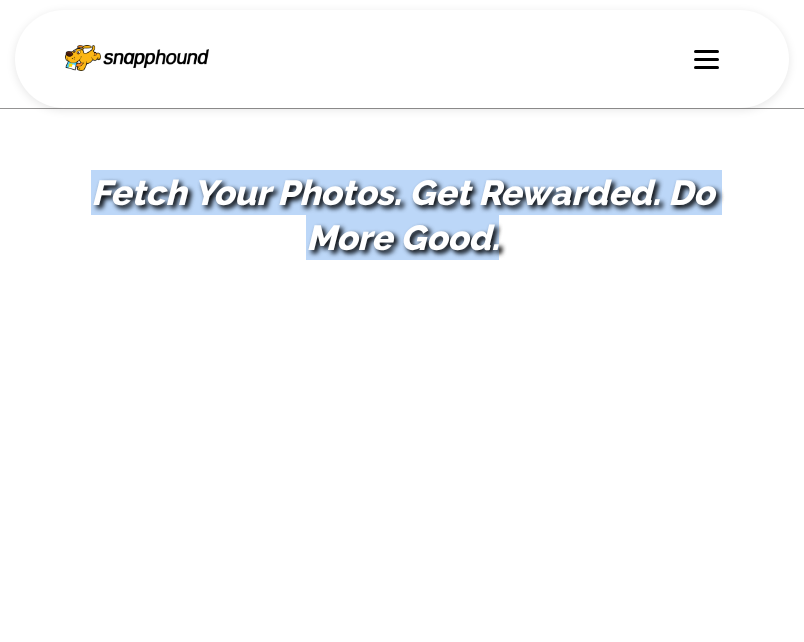 drag, startPoint x: 528, startPoint y: 260, endPoint x: 32, endPoint y: 174, distance: 503.40045 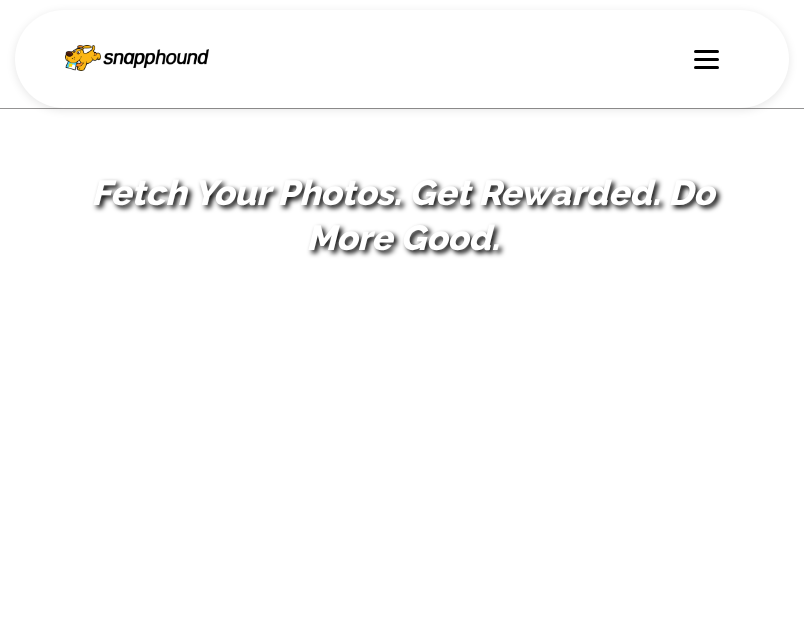 scroll, scrollTop: 0, scrollLeft: 0, axis: both 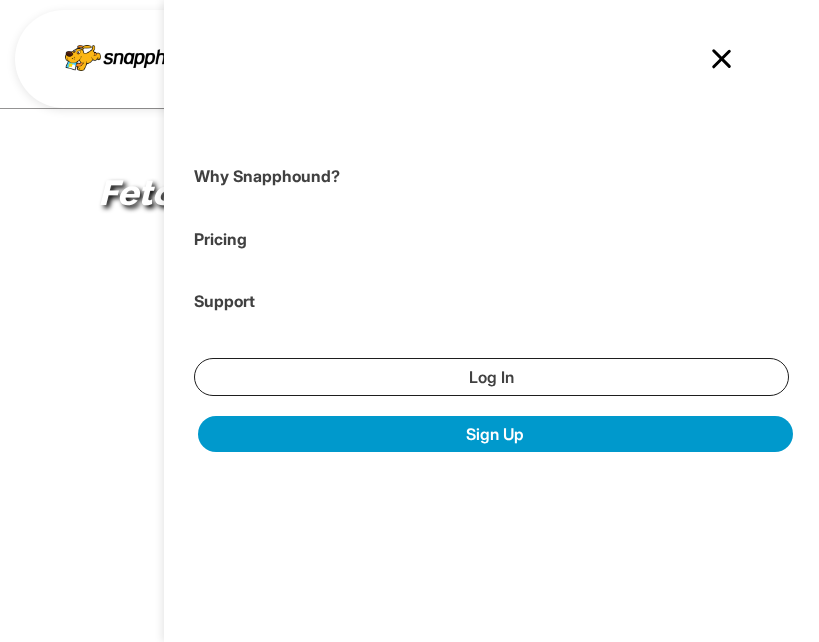 click at bounding box center (722, 58) 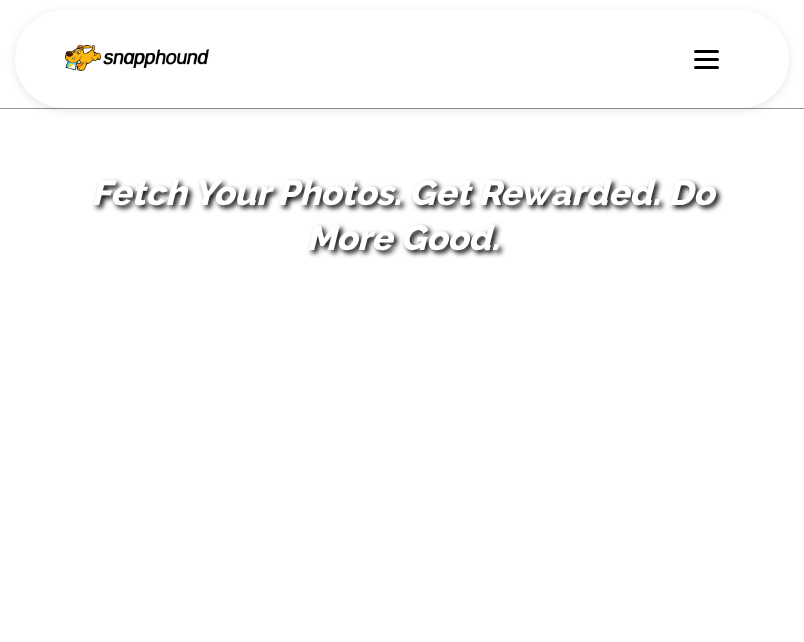 click at bounding box center [706, 51] 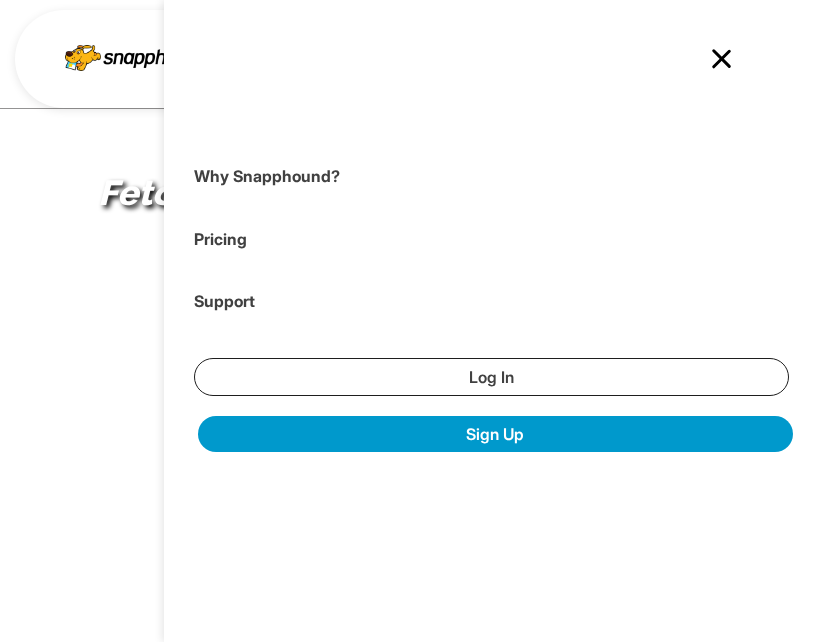 click at bounding box center (722, 58) 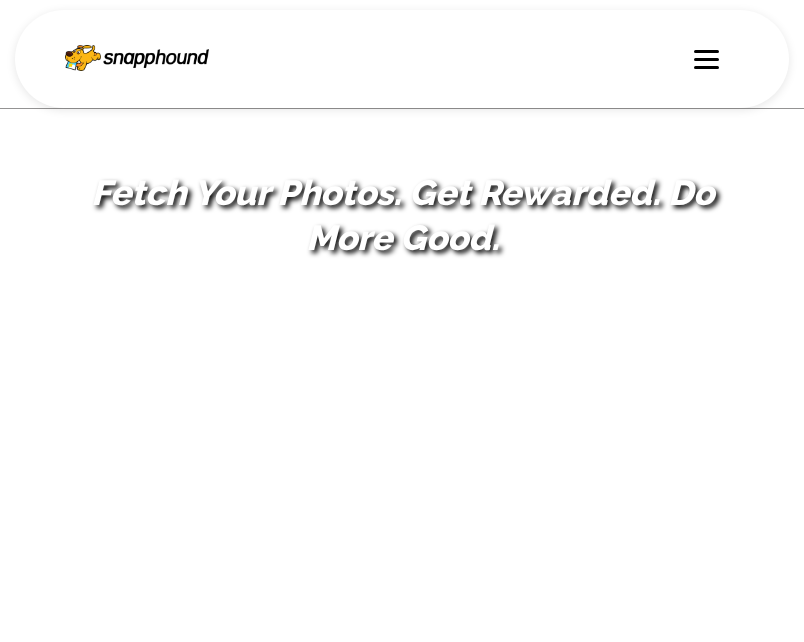 click at bounding box center [706, 51] 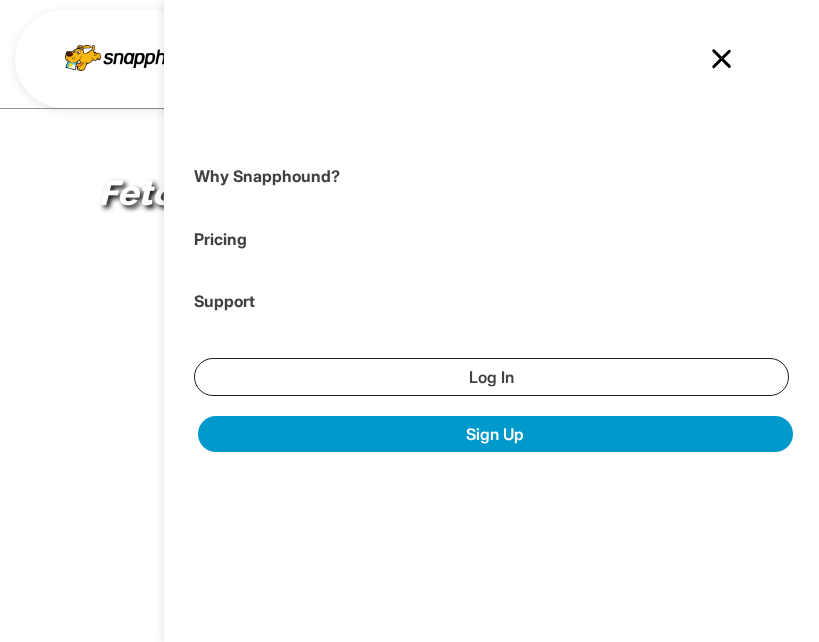 click at bounding box center [722, 58] 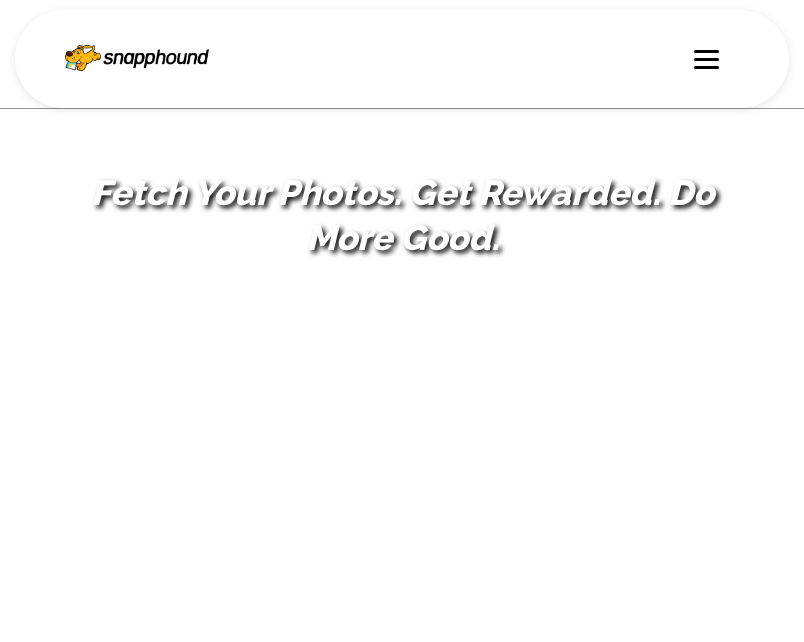 click at bounding box center (706, 51) 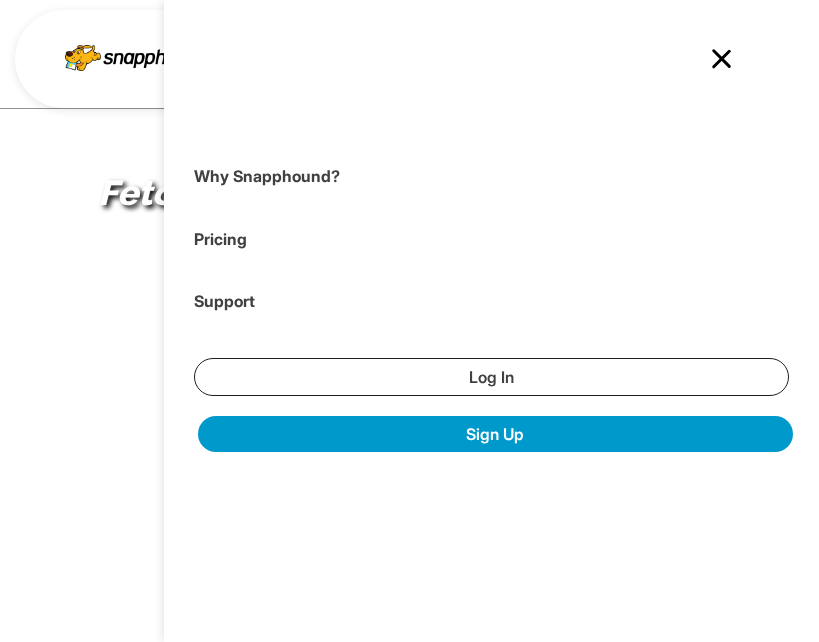 click at bounding box center (722, 58) 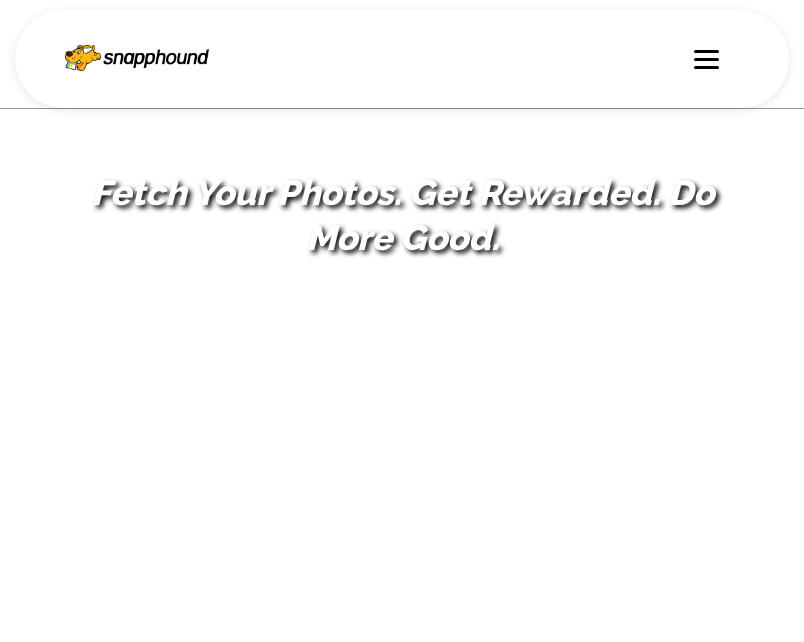 click at bounding box center [706, 51] 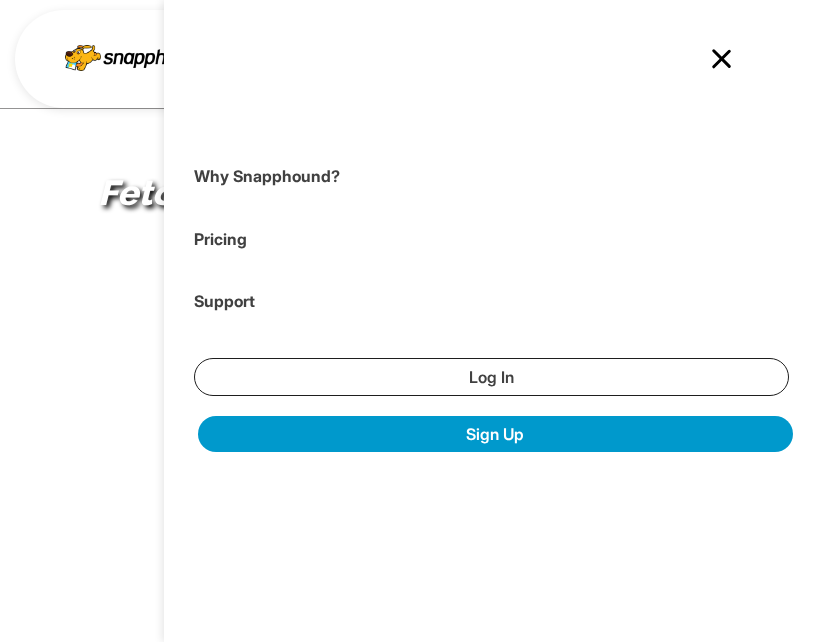 click at bounding box center [722, 58] 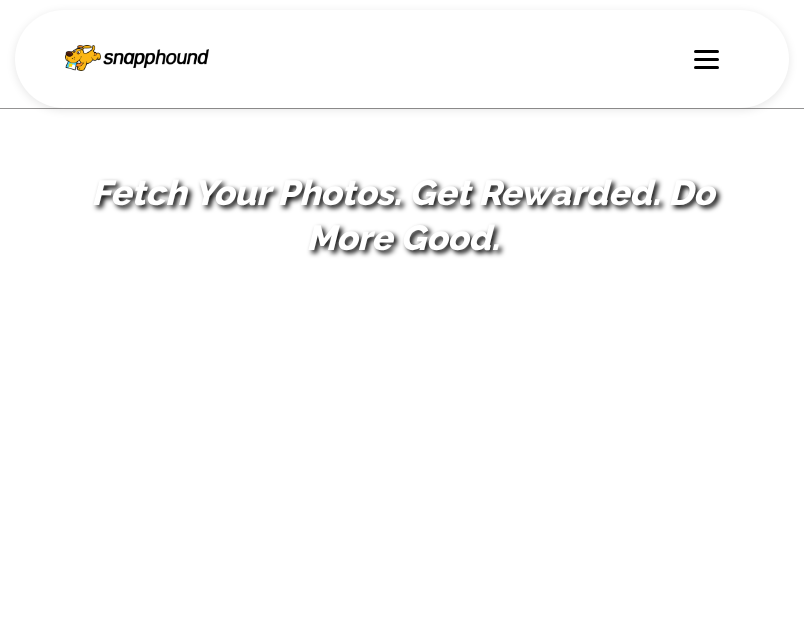 scroll, scrollTop: 0, scrollLeft: 0, axis: both 